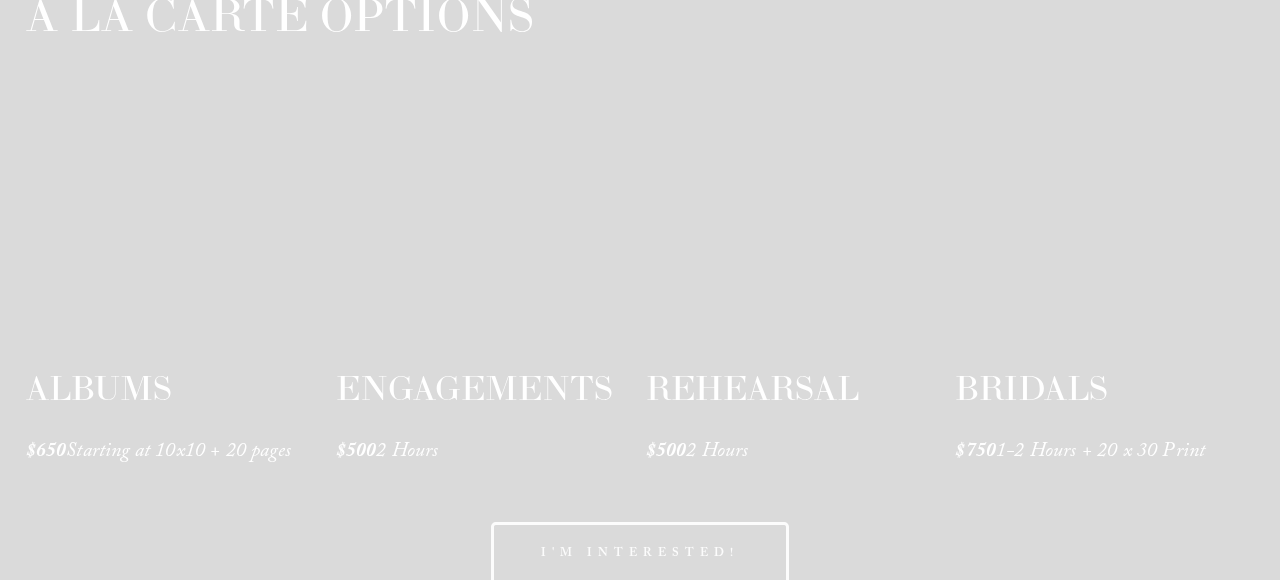 scroll, scrollTop: 2991, scrollLeft: 0, axis: vertical 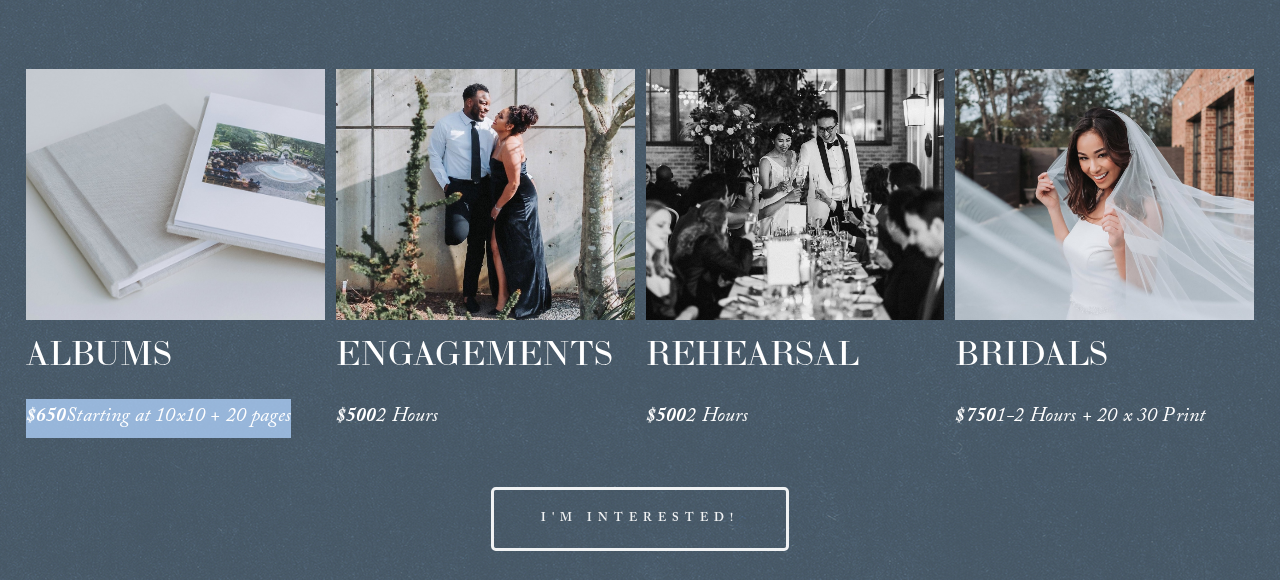 drag, startPoint x: 29, startPoint y: 415, endPoint x: 290, endPoint y: 413, distance: 261.00766 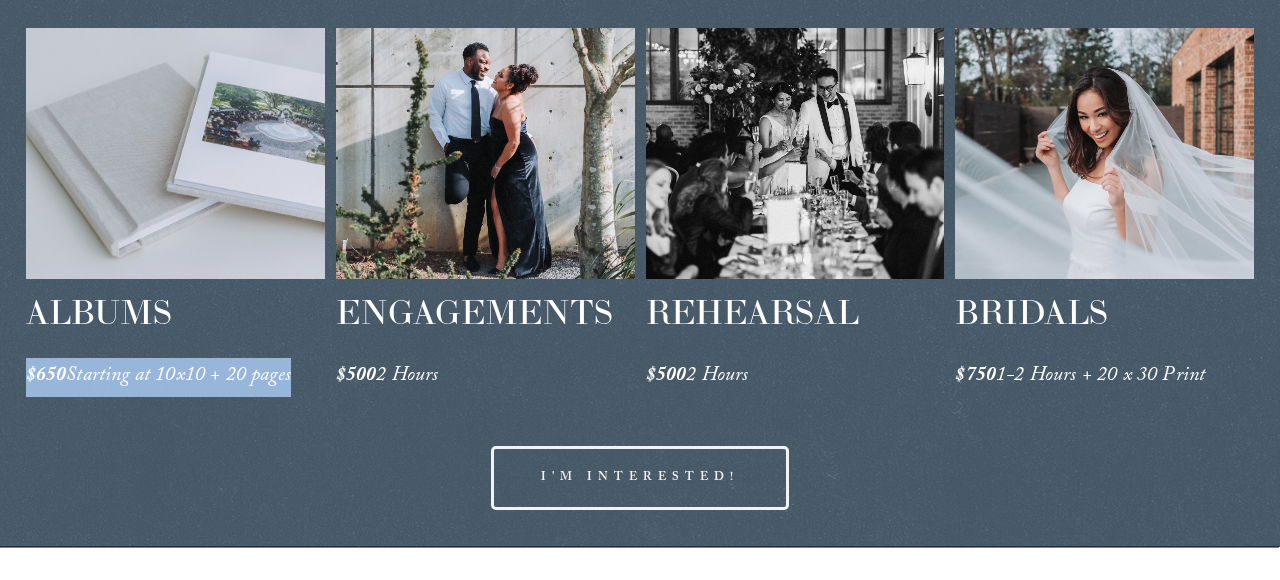 scroll, scrollTop: 3107, scrollLeft: 0, axis: vertical 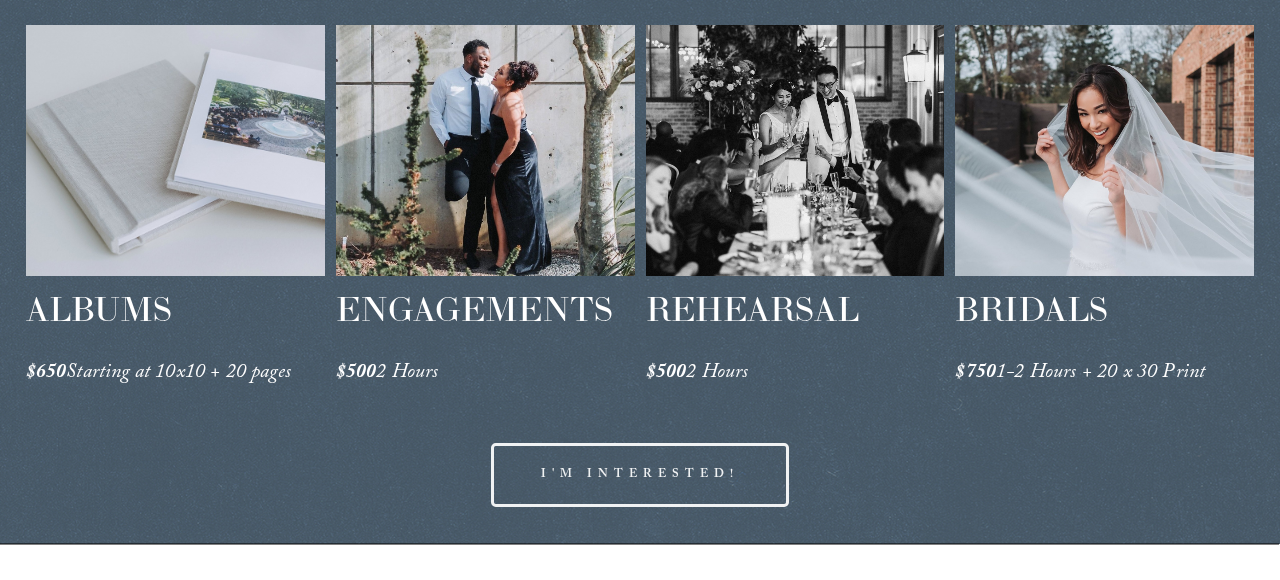 click on "A LA CARTE OPTIONS
ALBUMS $650  Starting at 10x10 + 20 pages
ENGAGEMENTS $500  2 Hours" at bounding box center [640, 210] 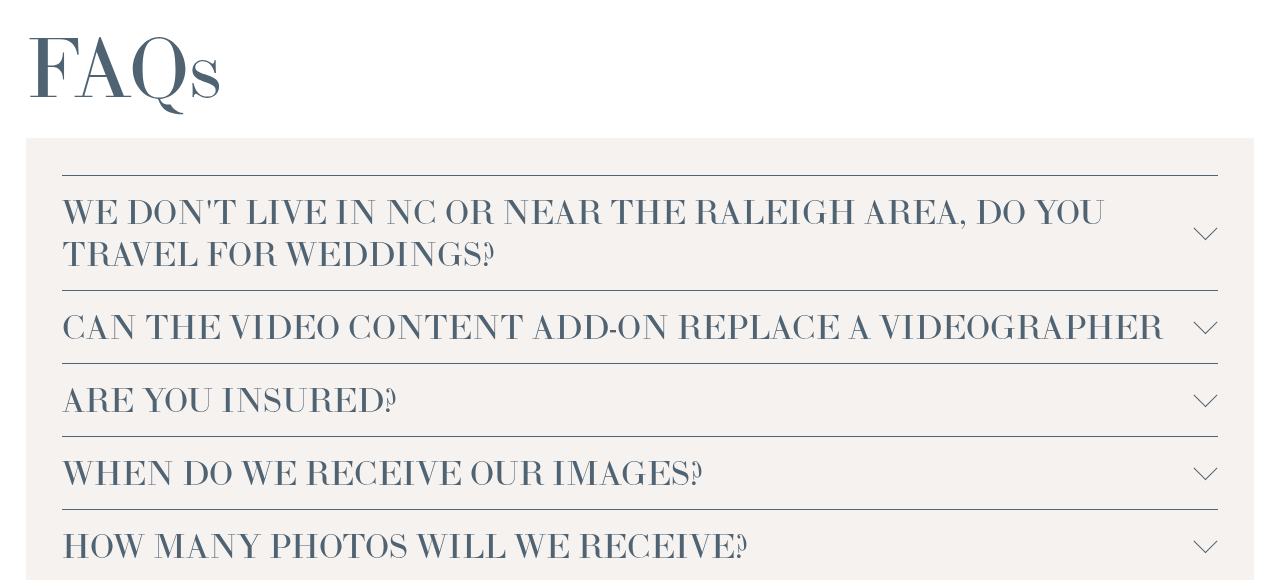 scroll, scrollTop: 4334, scrollLeft: 0, axis: vertical 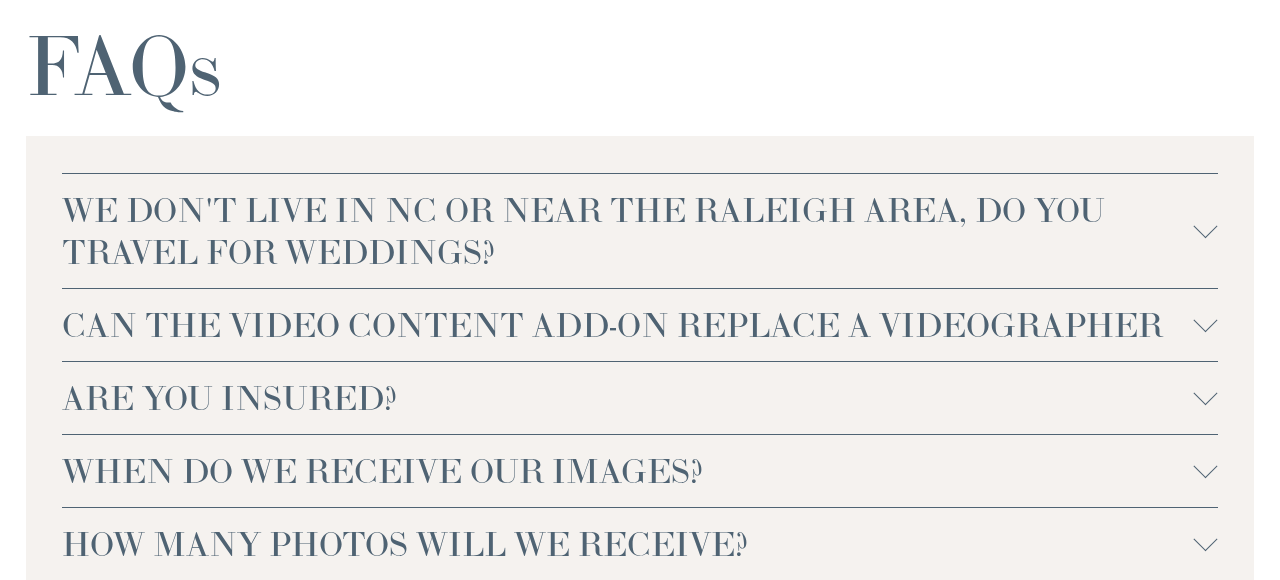 click on "WE DON'T LIVE IN NC OR NEAR THE RALEIGH AREA, DO YOU TRAVEL FOR WEDDINGS?" at bounding box center [627, 231] 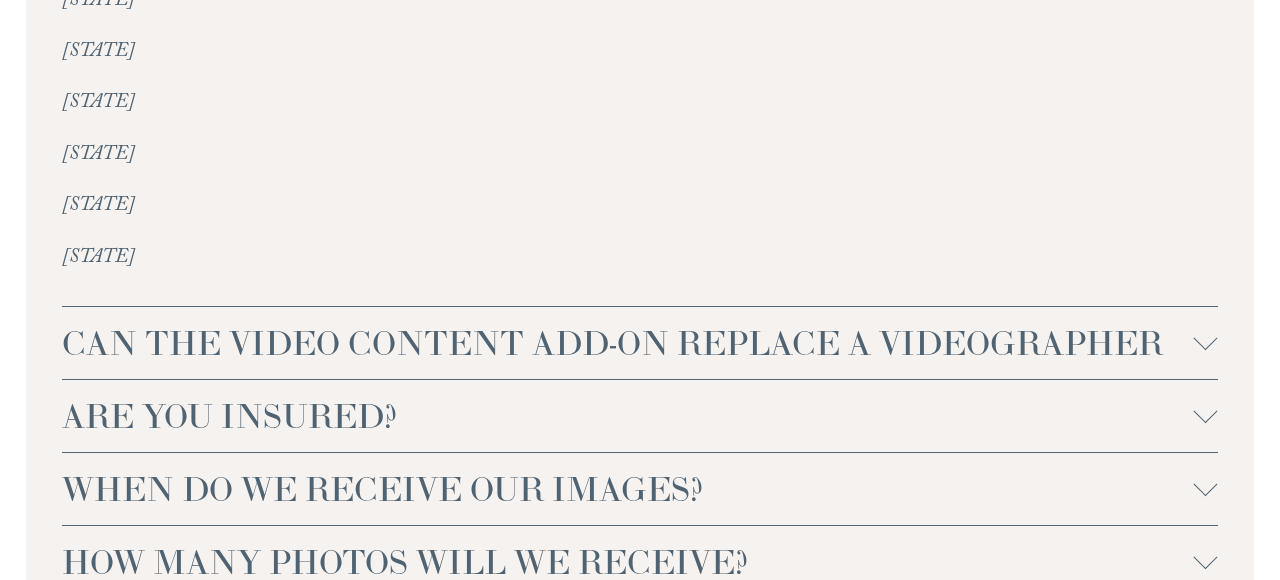 scroll, scrollTop: 4893, scrollLeft: 0, axis: vertical 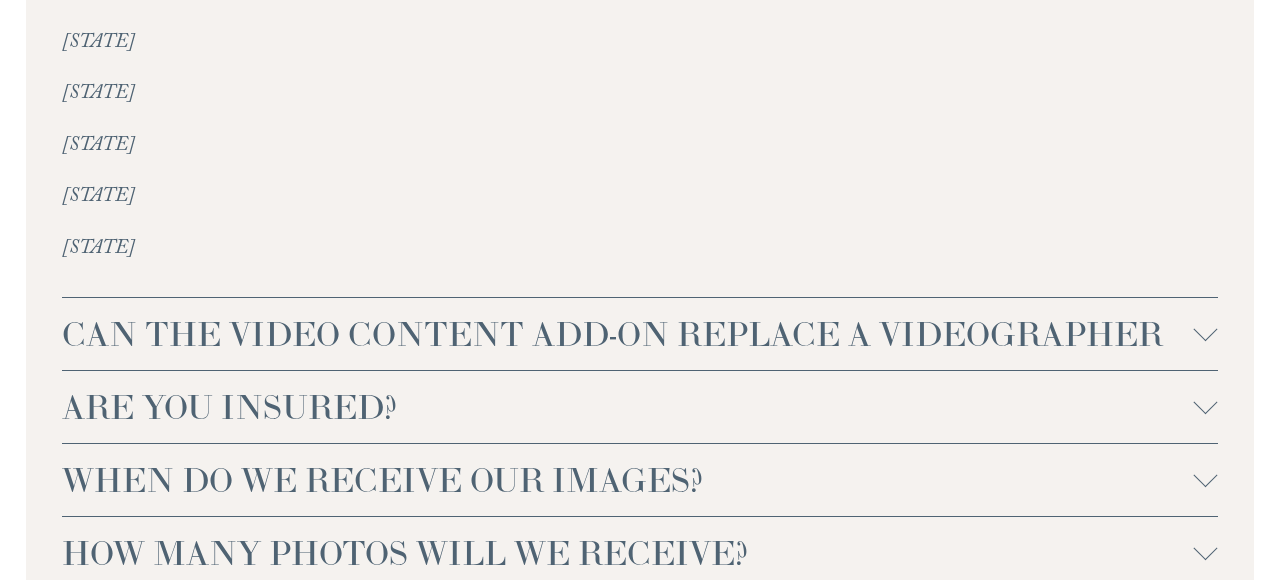 click on "CAN THE VIDEO CONTENT ADD-ON REPLACE A VIDEOGRAPHER" at bounding box center (627, 334) 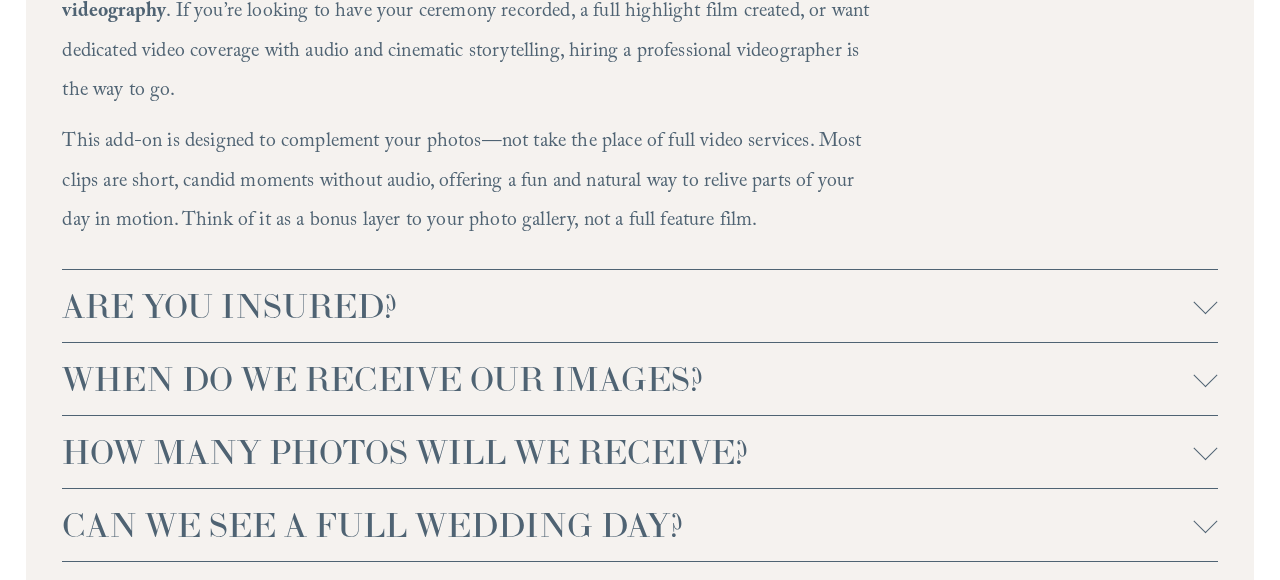 scroll, scrollTop: 5421, scrollLeft: 0, axis: vertical 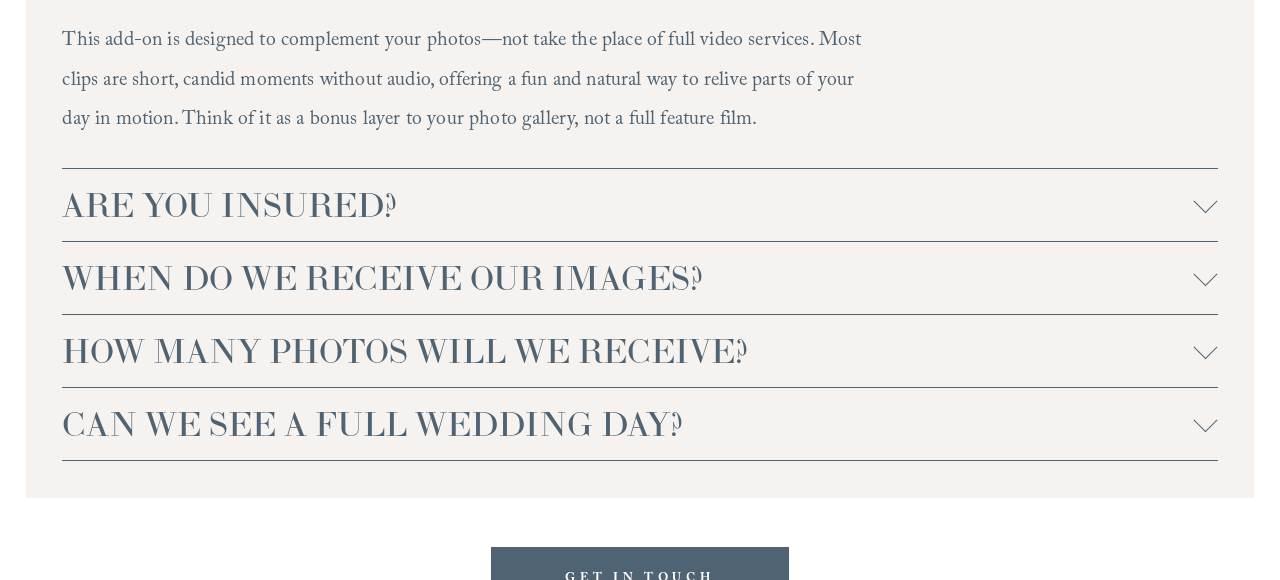 click on "ARE YOU INSURED?" at bounding box center (627, 205) 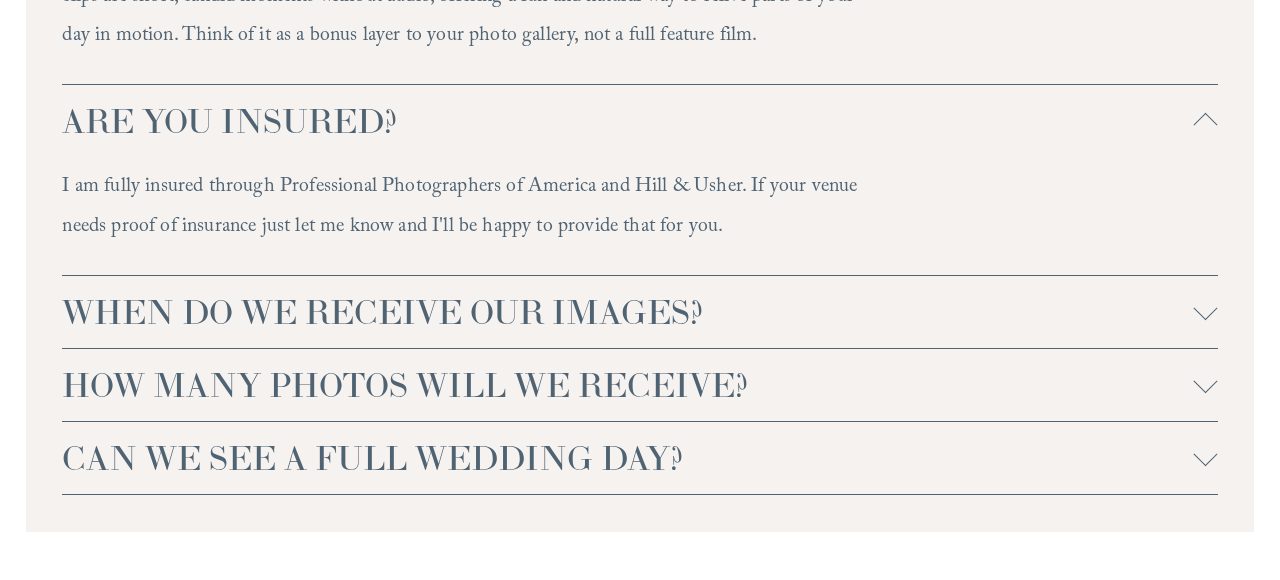 scroll, scrollTop: 5506, scrollLeft: 0, axis: vertical 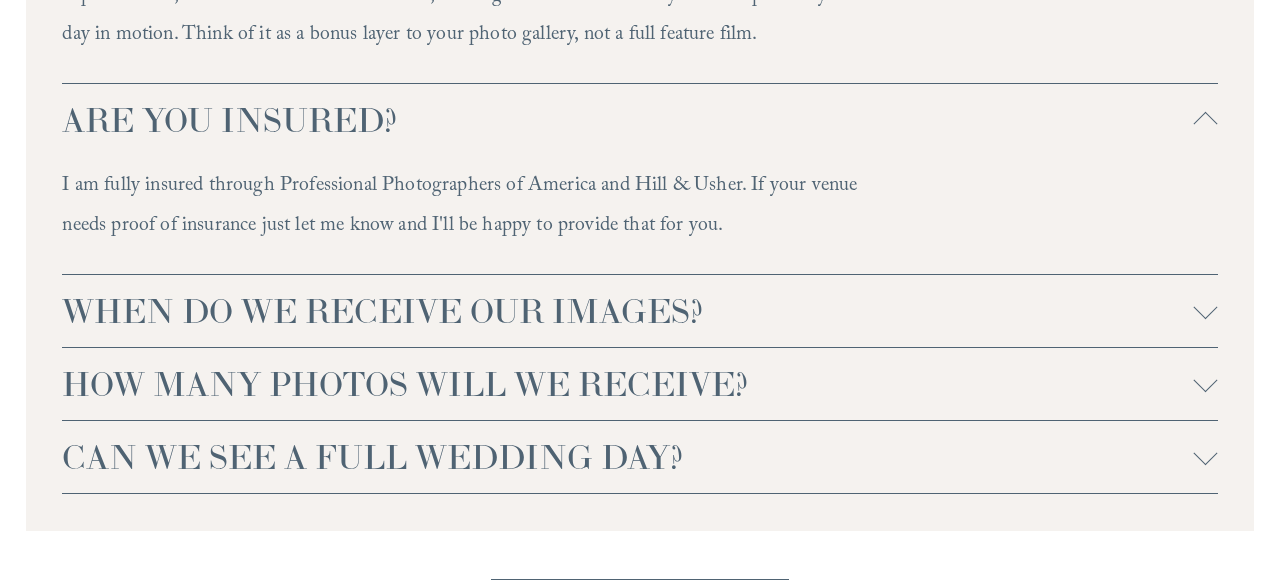 click on "WHEN DO WE RECEIVE OUR IMAGES?" at bounding box center [627, 311] 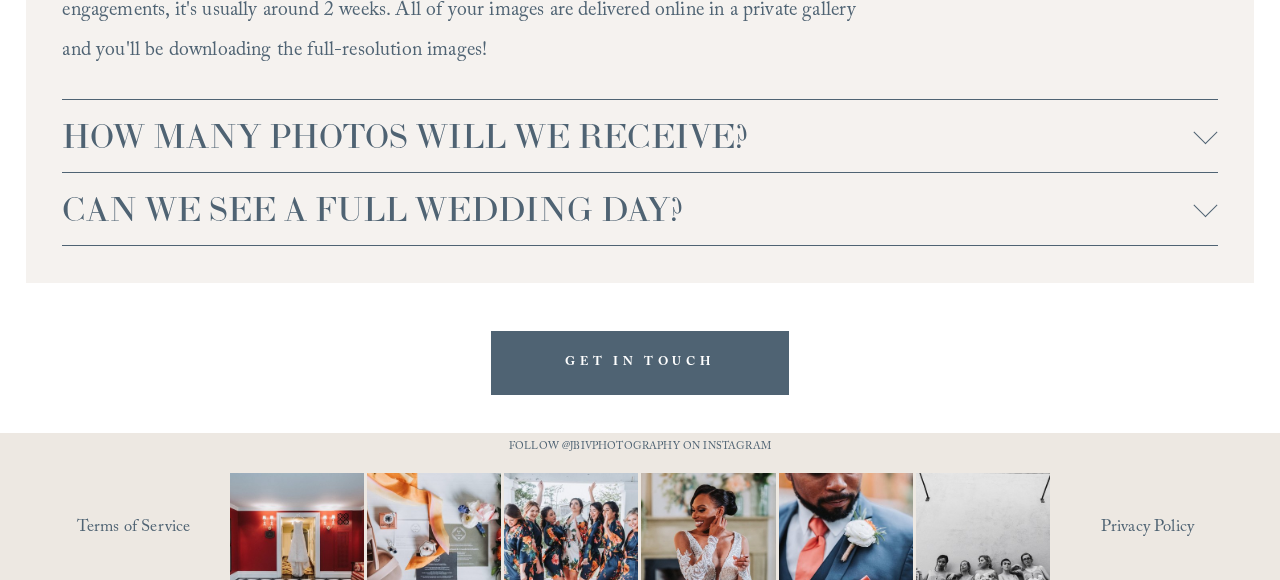 scroll, scrollTop: 5975, scrollLeft: 0, axis: vertical 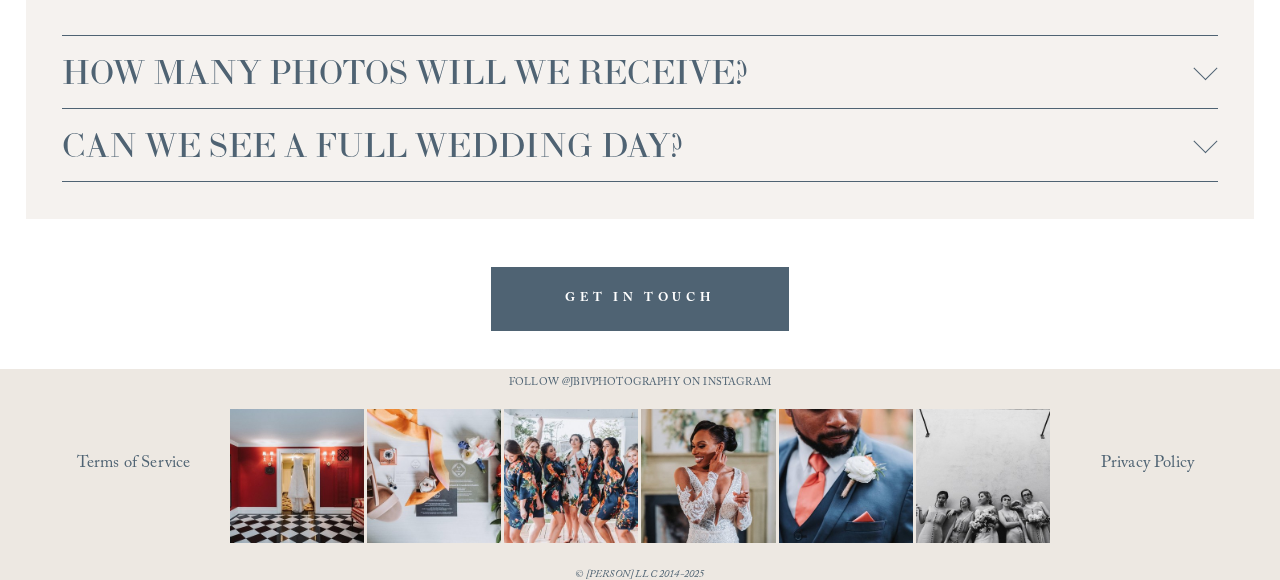click on "HOW MANY PHOTOS WILL WE RECEIVE?" at bounding box center [627, 72] 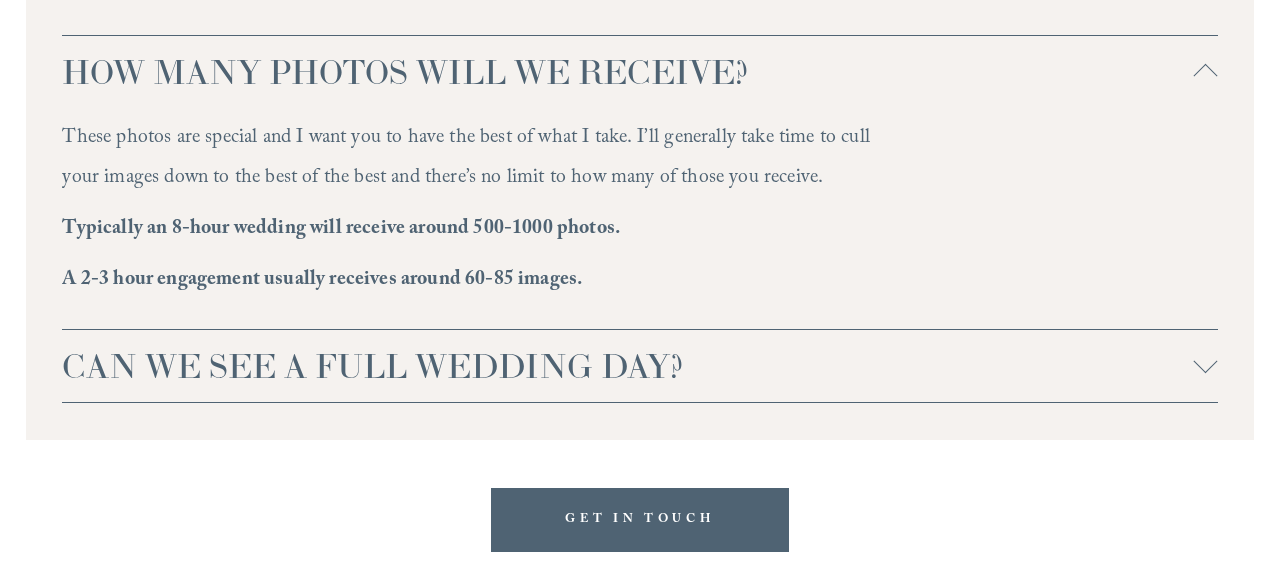 click on "CAN WE SEE A FULL WEDDING DAY?" at bounding box center (627, 366) 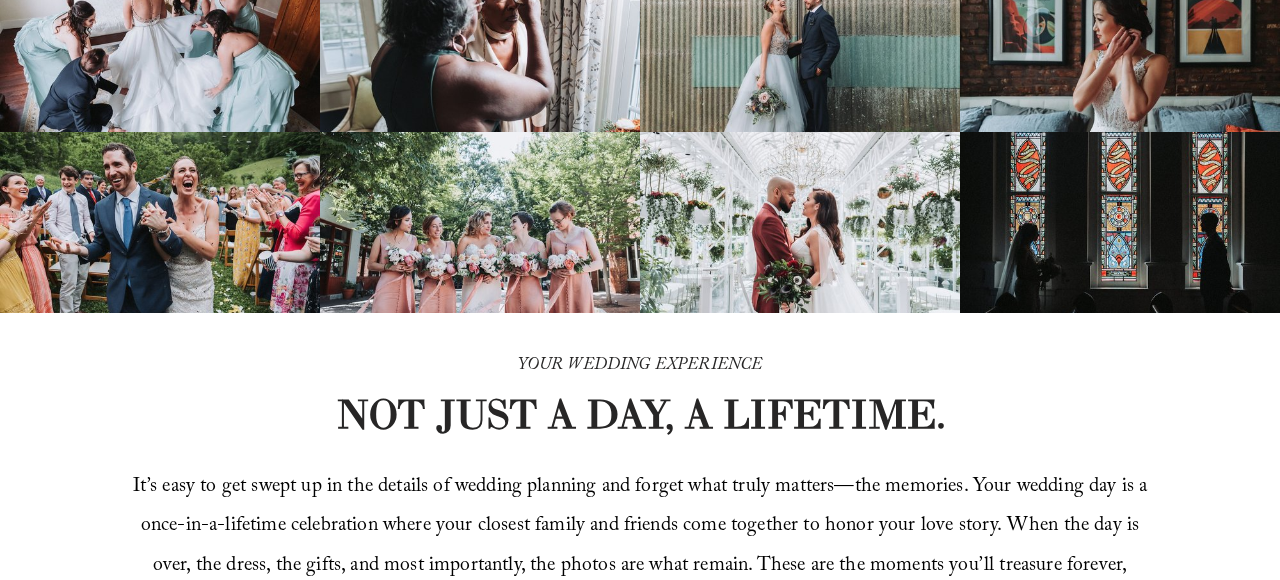 scroll, scrollTop: 0, scrollLeft: 0, axis: both 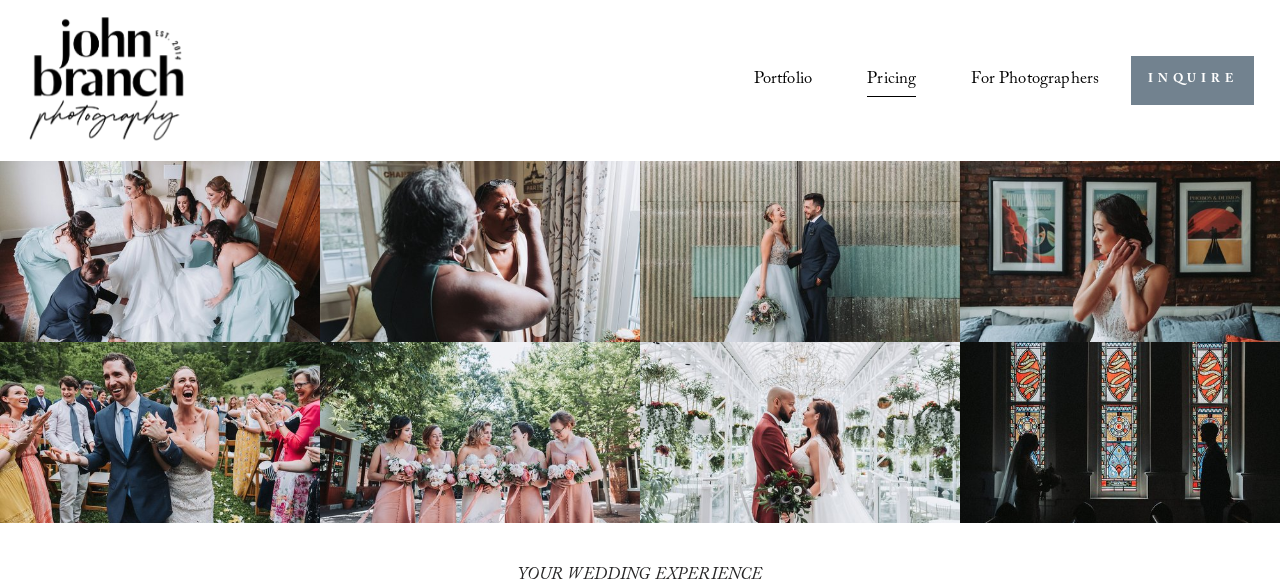 click on "INQUIRE" at bounding box center (1192, 80) 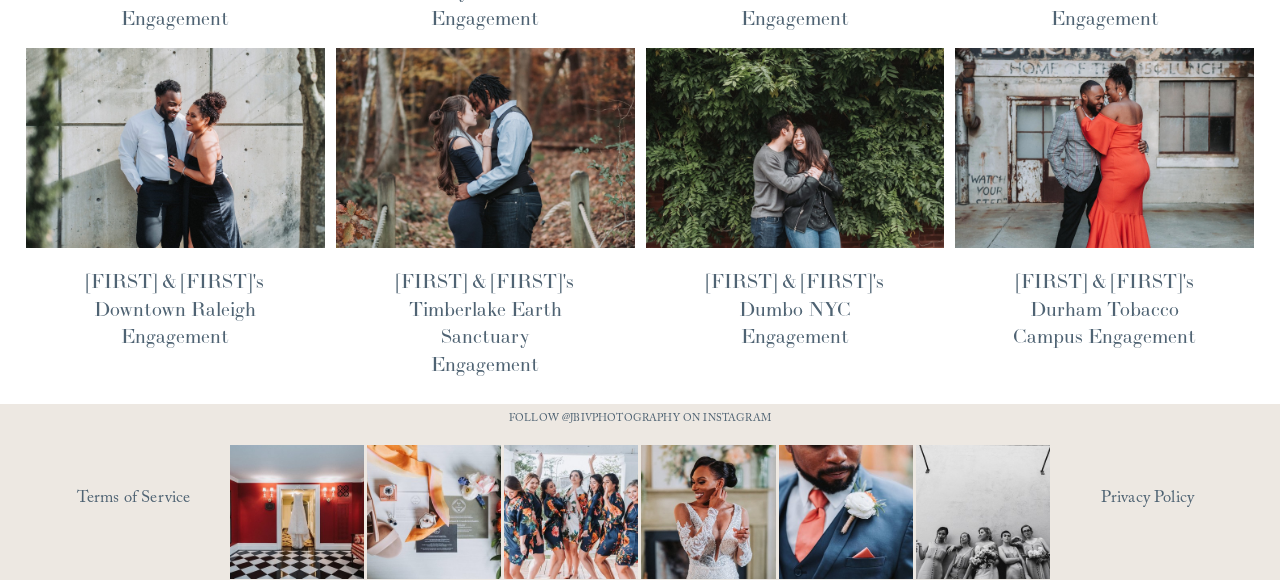 scroll, scrollTop: 763, scrollLeft: 0, axis: vertical 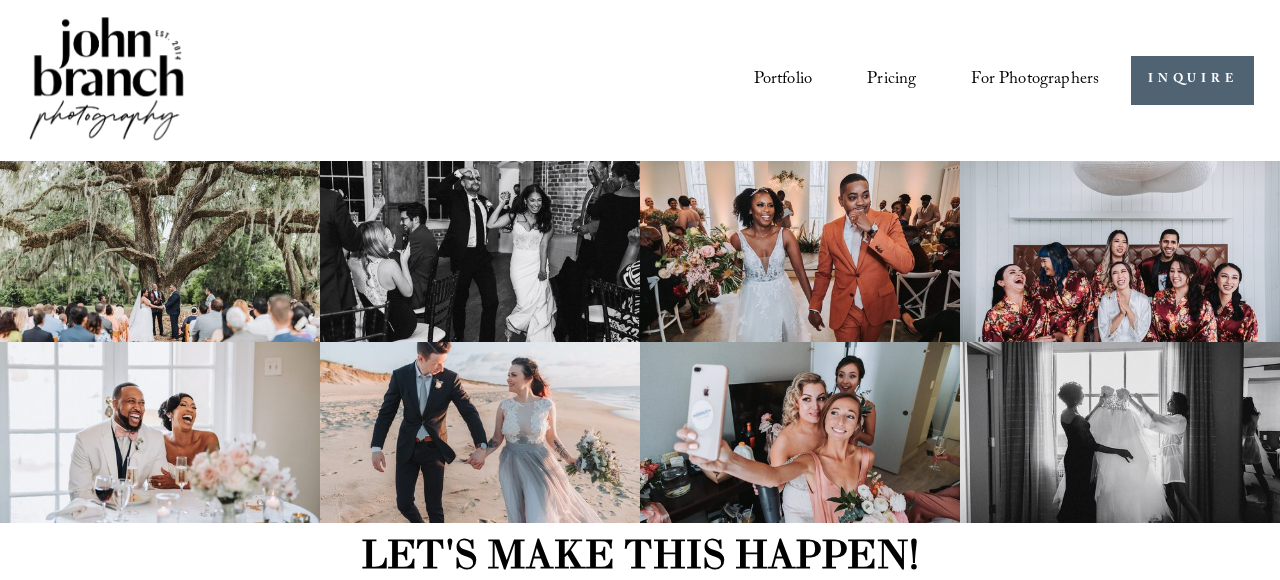 click on "Pricing" at bounding box center [891, 80] 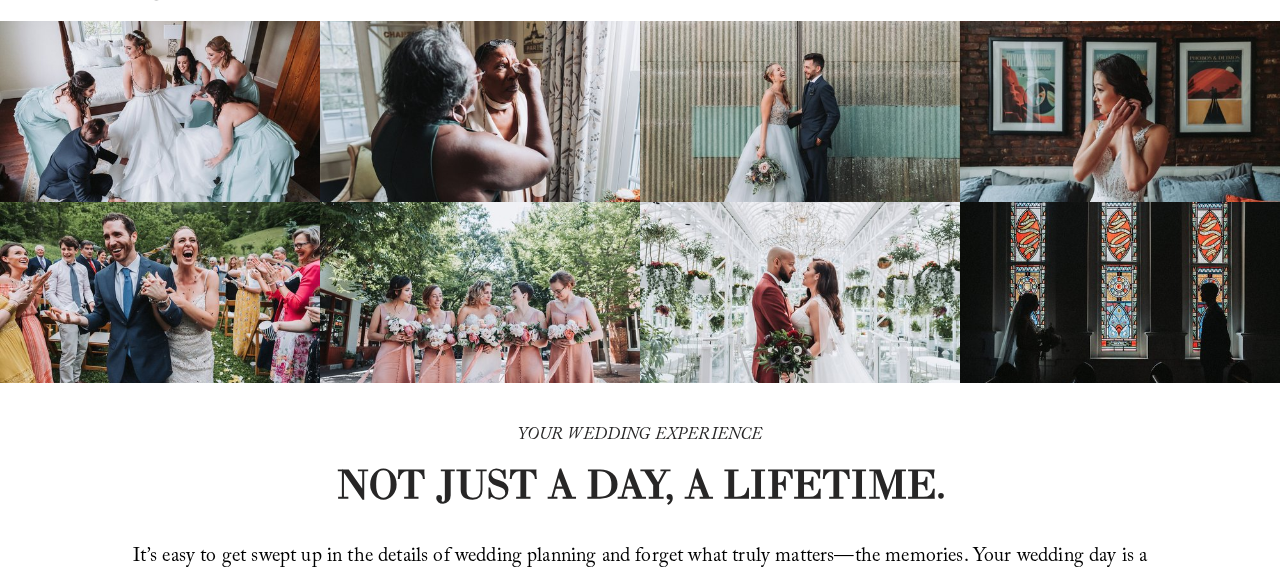 scroll, scrollTop: 0, scrollLeft: 0, axis: both 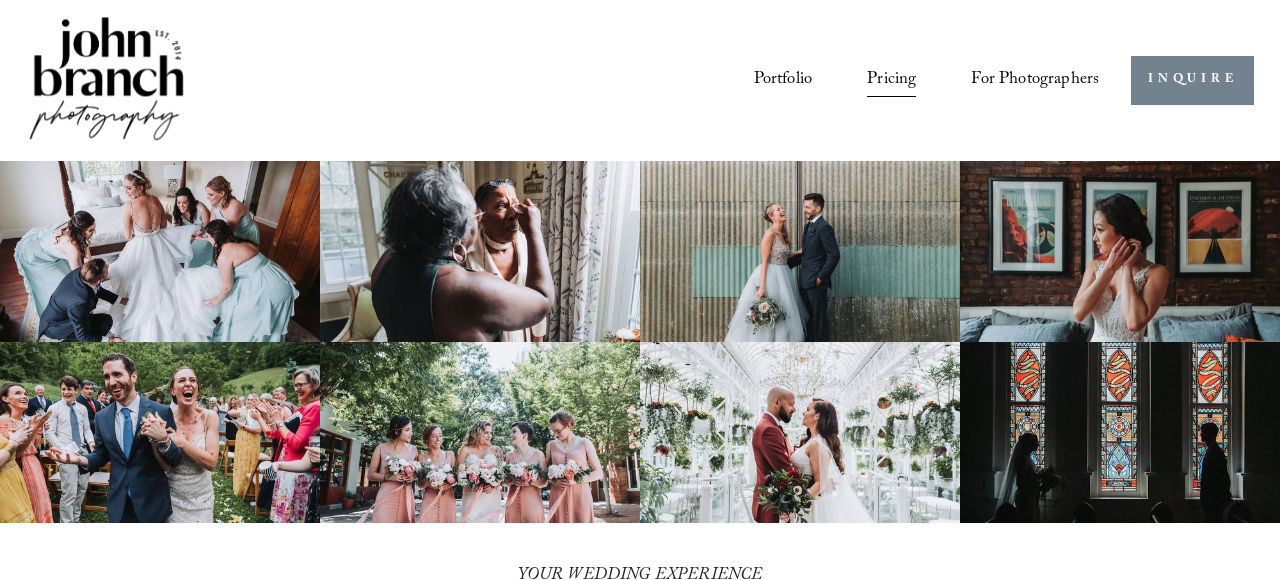 click on "INQUIRE" at bounding box center [1192, 80] 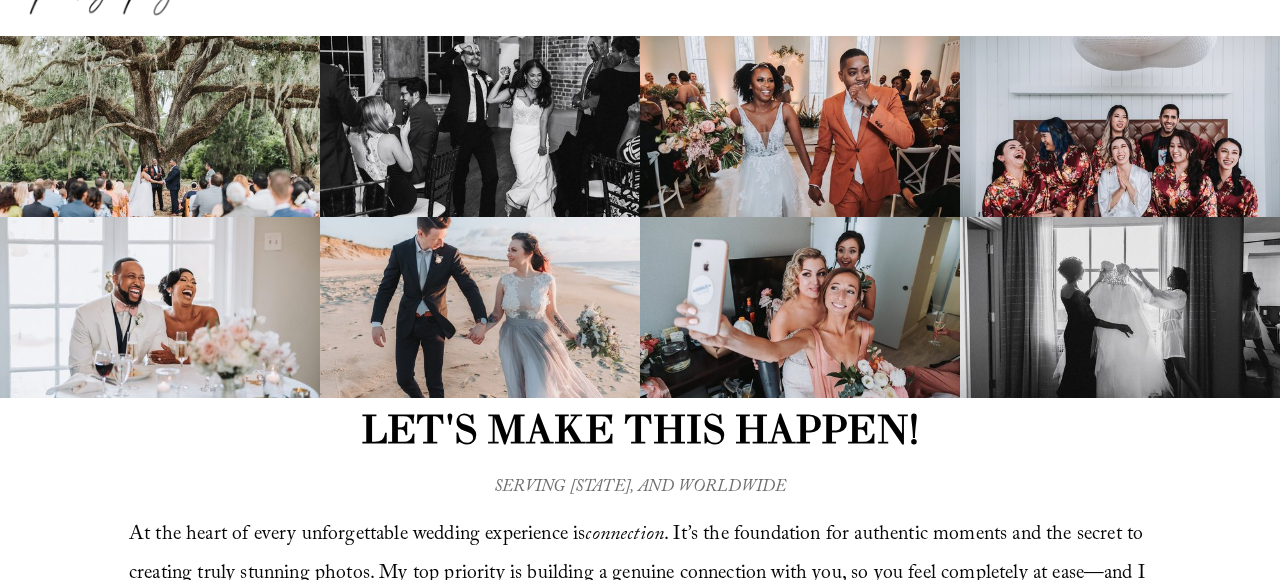 scroll, scrollTop: 62, scrollLeft: 0, axis: vertical 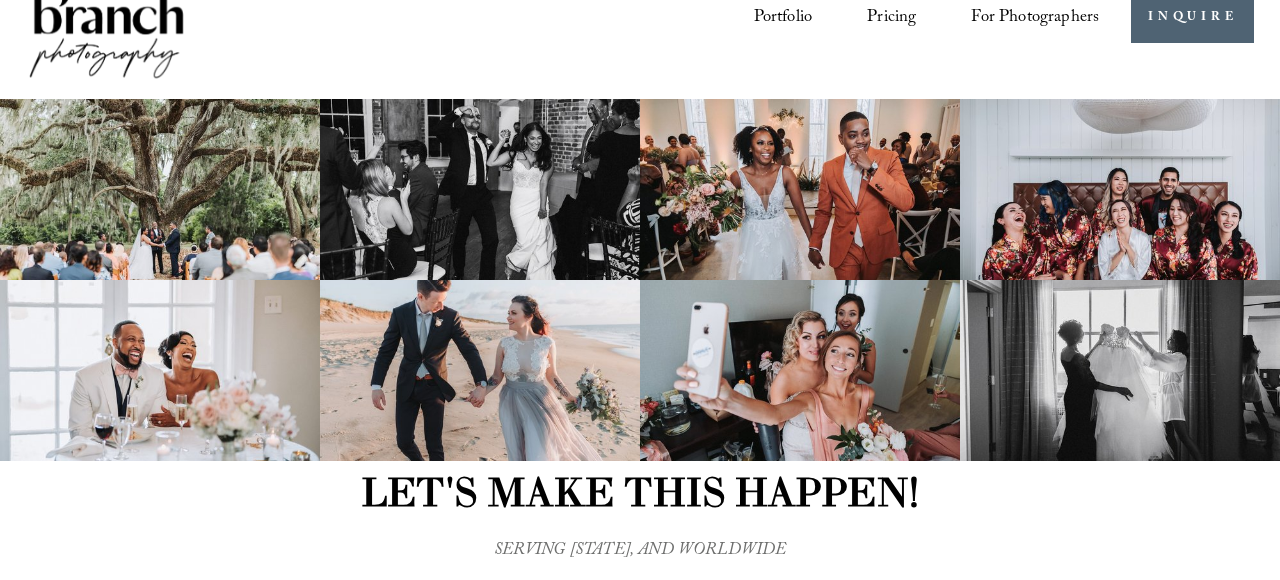 click on "Pricing" at bounding box center (891, 18) 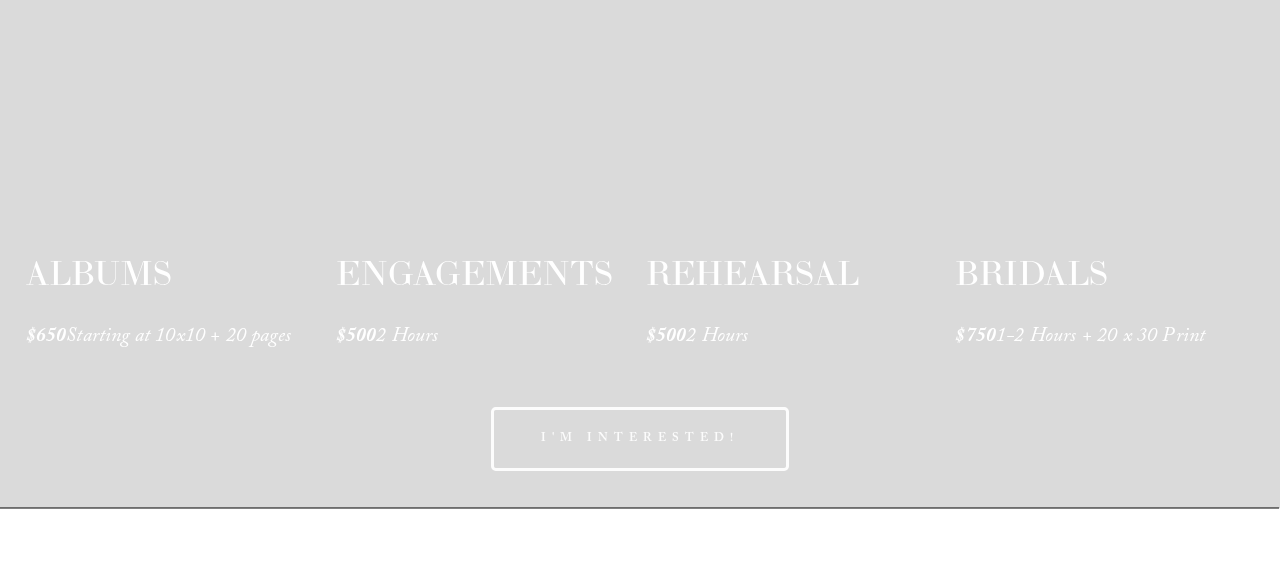 scroll, scrollTop: 3140, scrollLeft: 0, axis: vertical 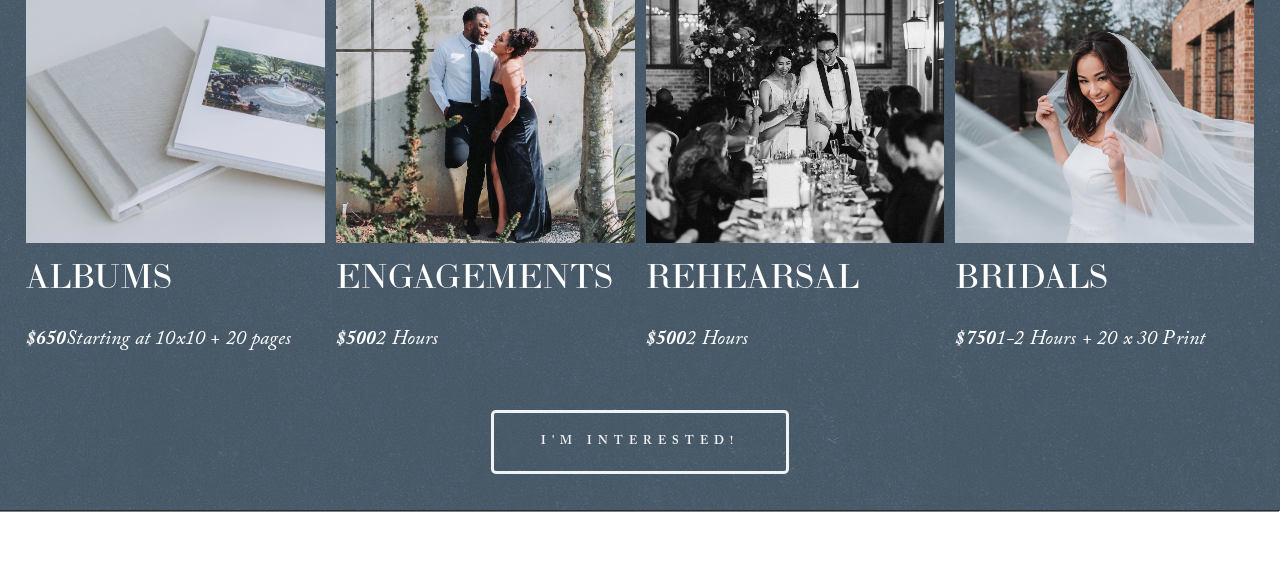 click at bounding box center [485, 117] 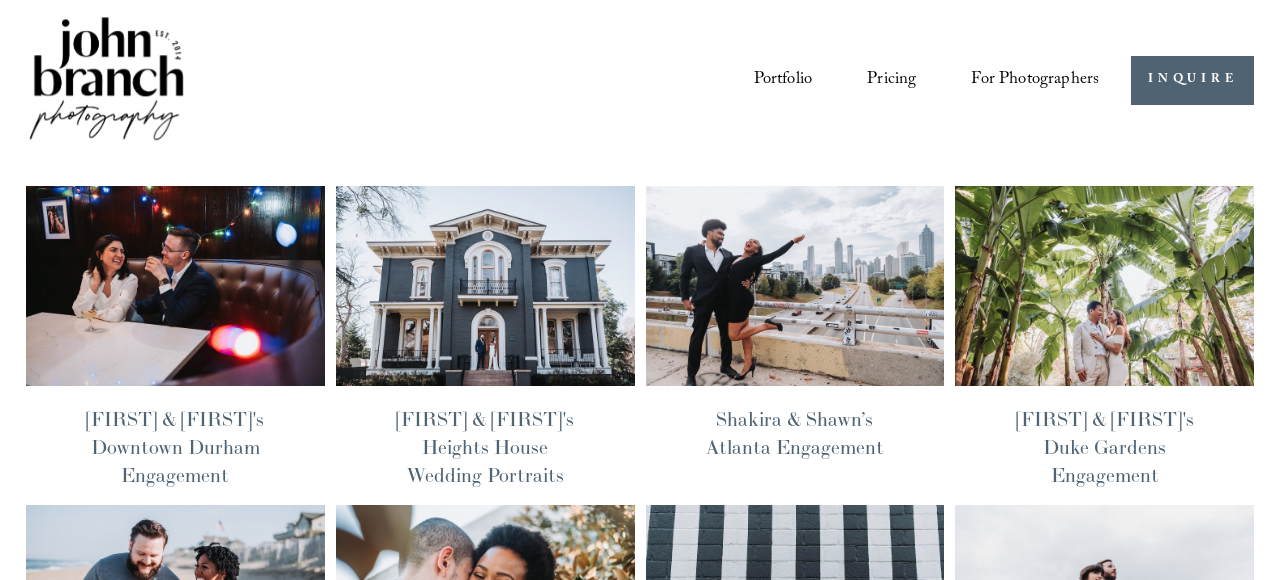 scroll, scrollTop: 0, scrollLeft: 0, axis: both 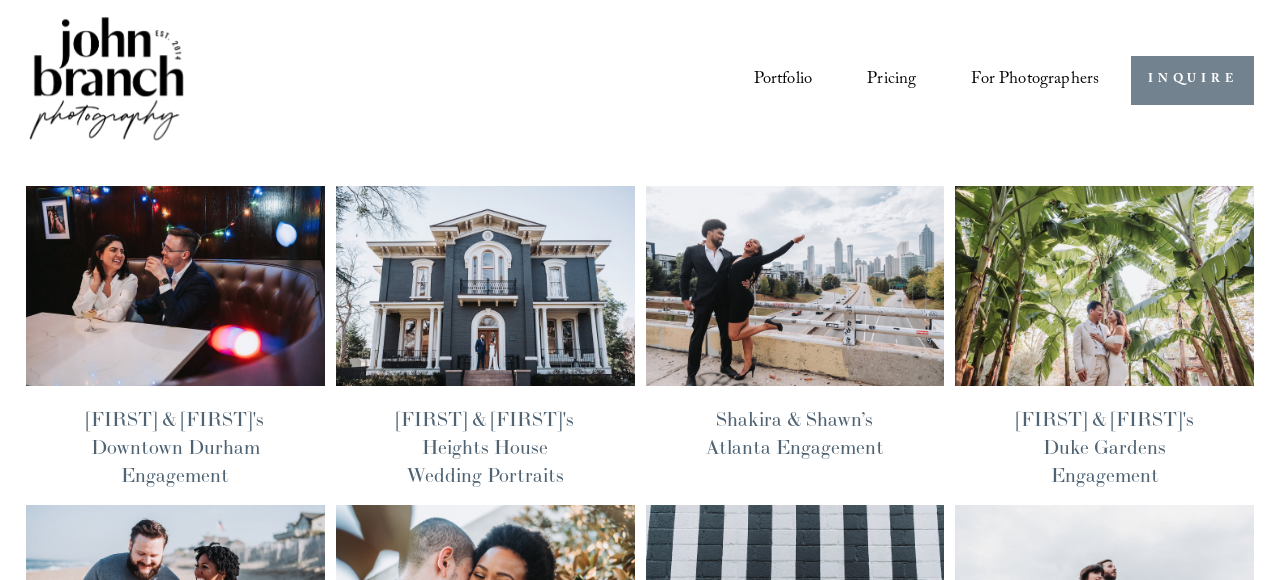 click on "INQUIRE" at bounding box center [1192, 80] 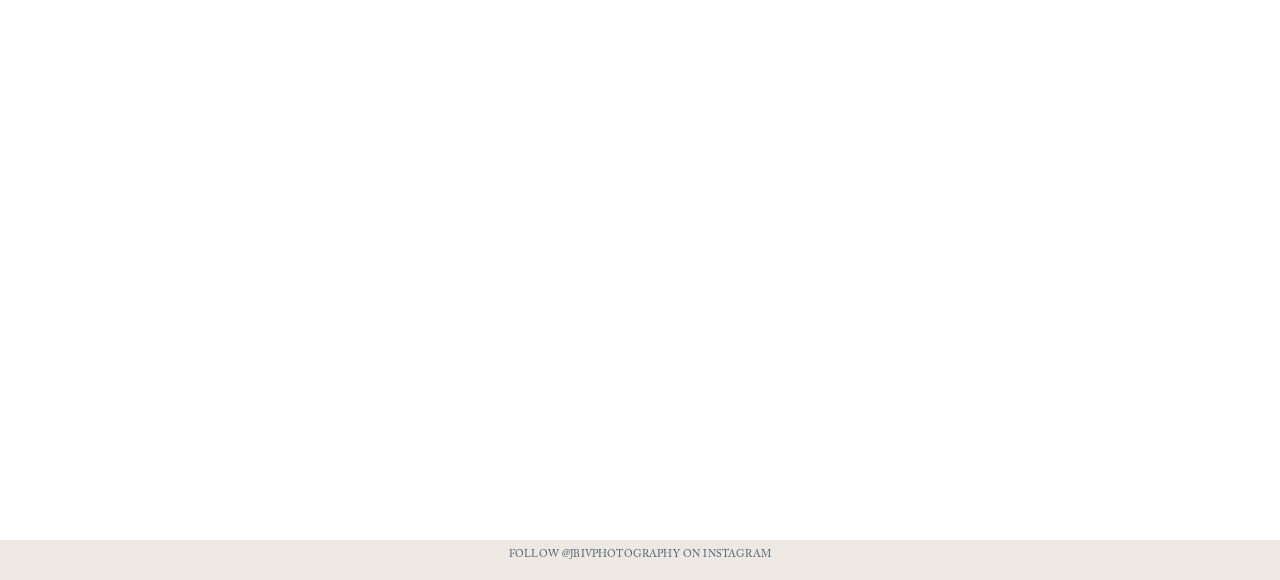 scroll, scrollTop: 2118, scrollLeft: 0, axis: vertical 